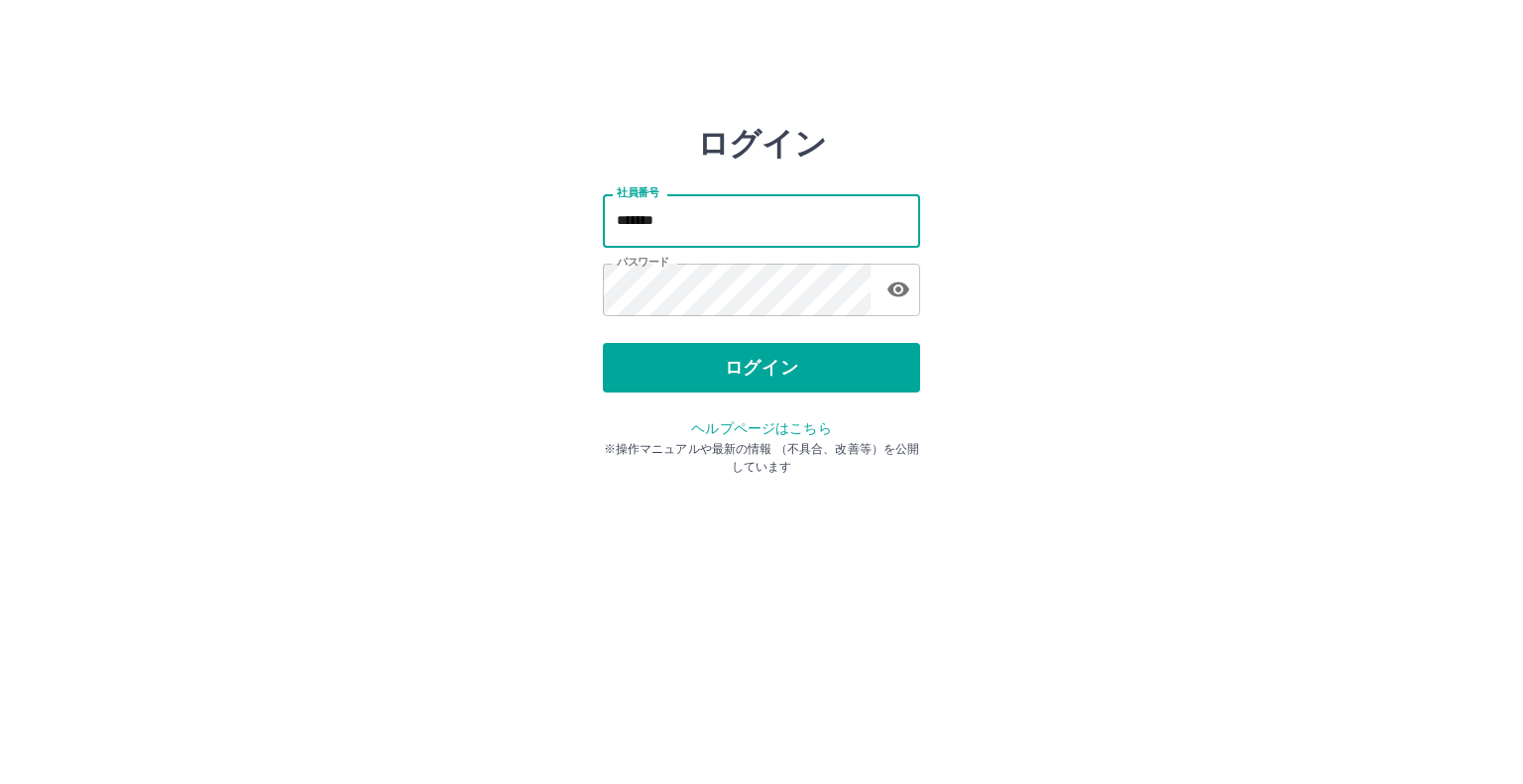 scroll, scrollTop: 0, scrollLeft: 0, axis: both 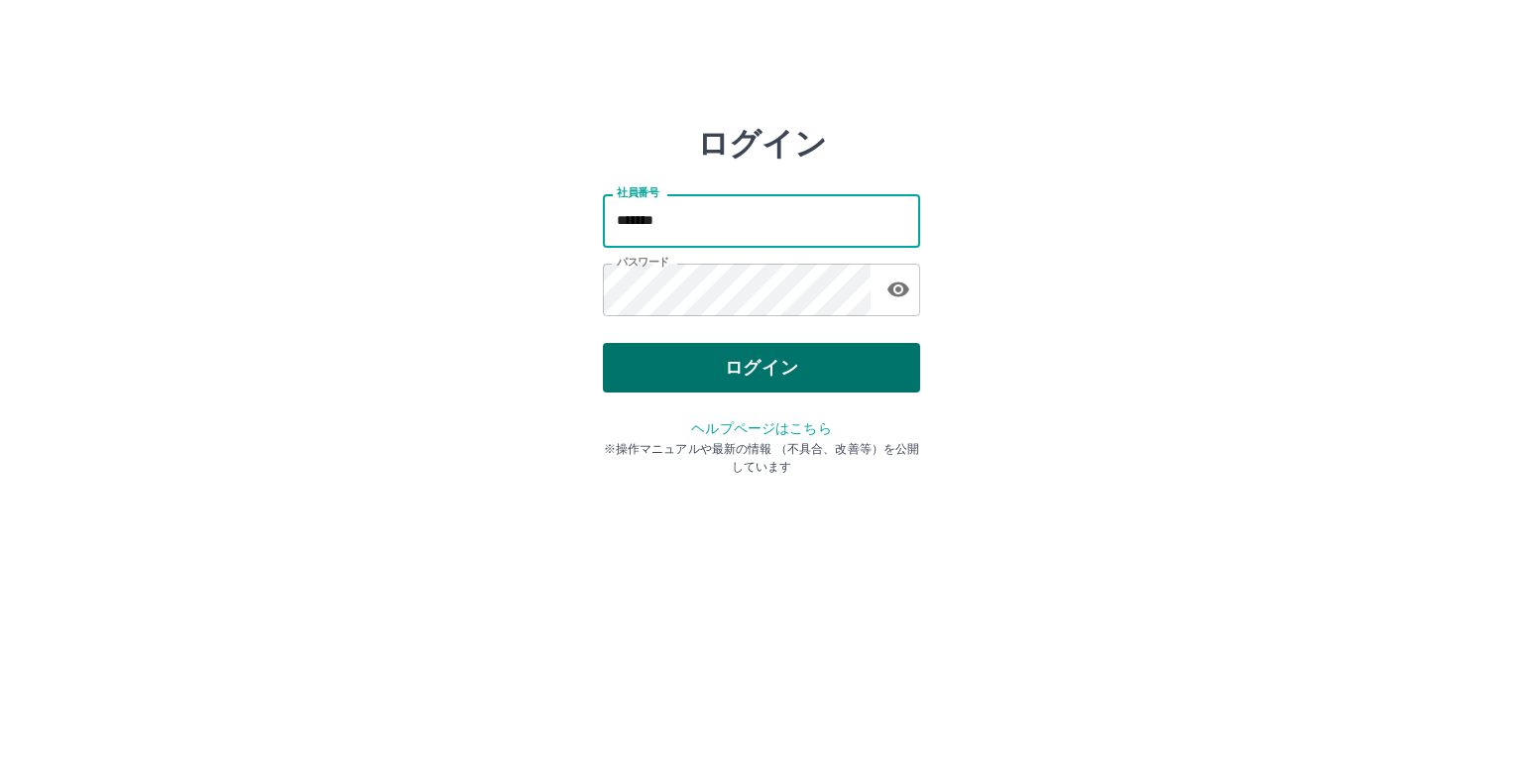 click on "ログイン" at bounding box center (762, 368) 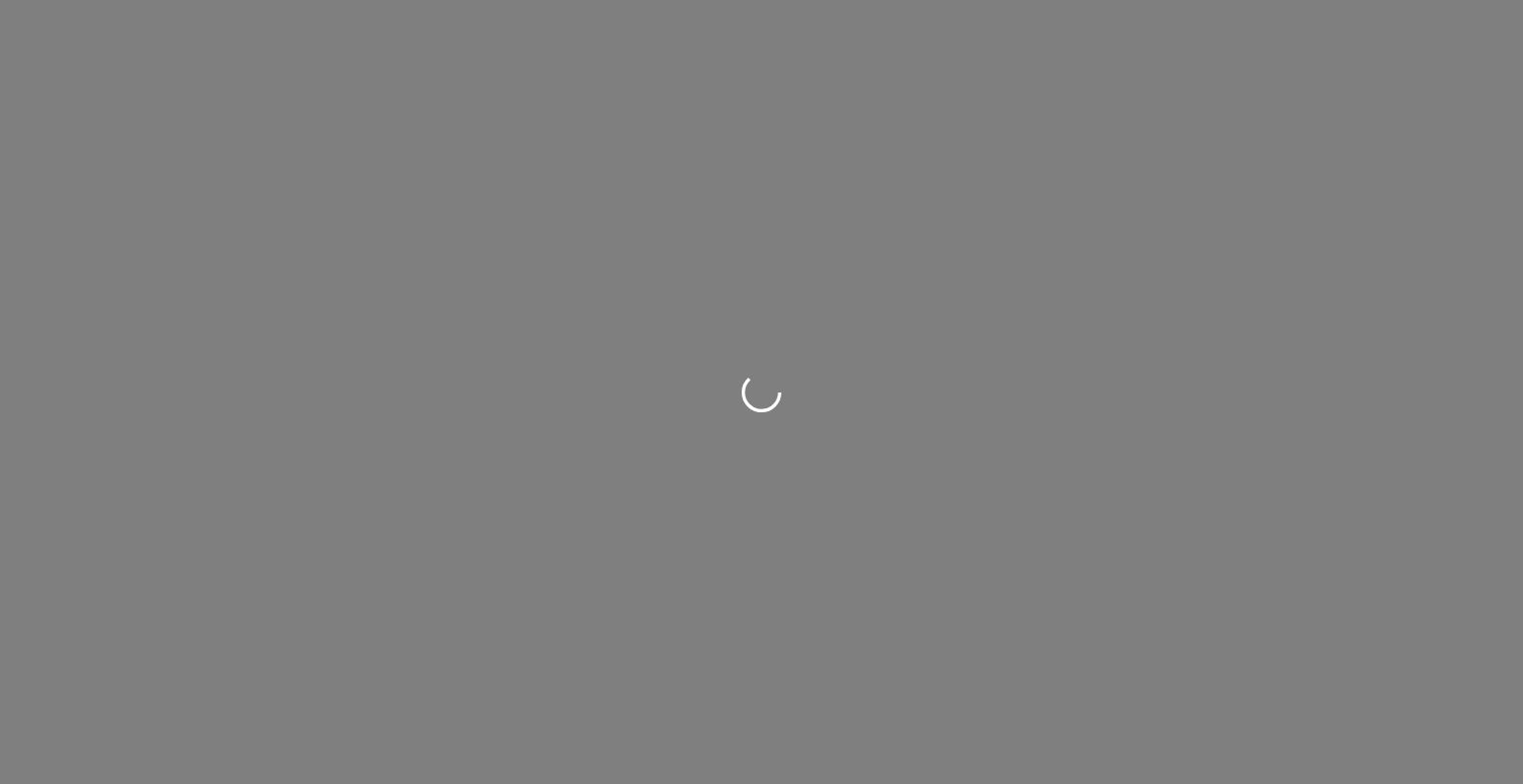 scroll, scrollTop: 0, scrollLeft: 0, axis: both 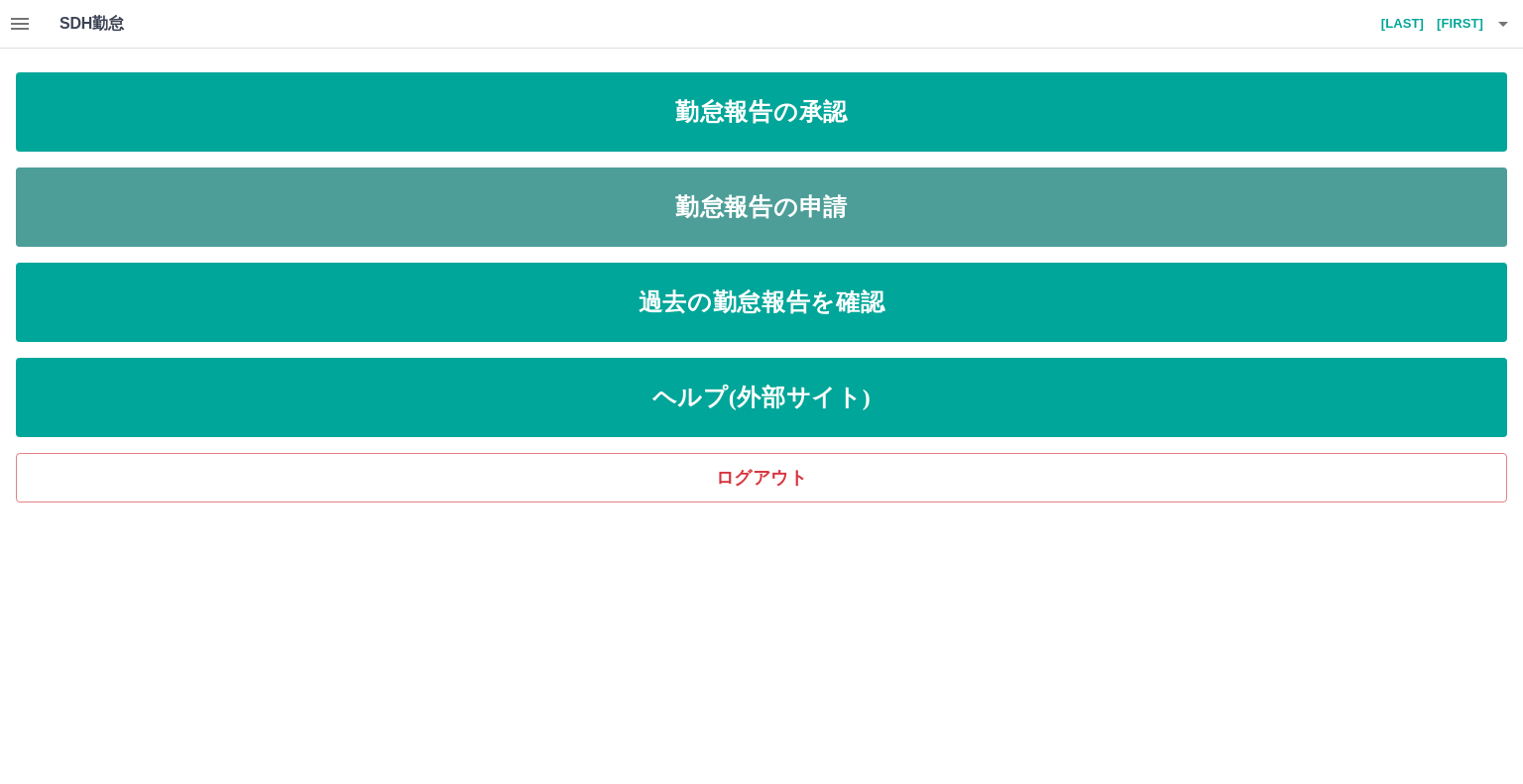 click on "勤怠報告の申請" at bounding box center [762, 207] 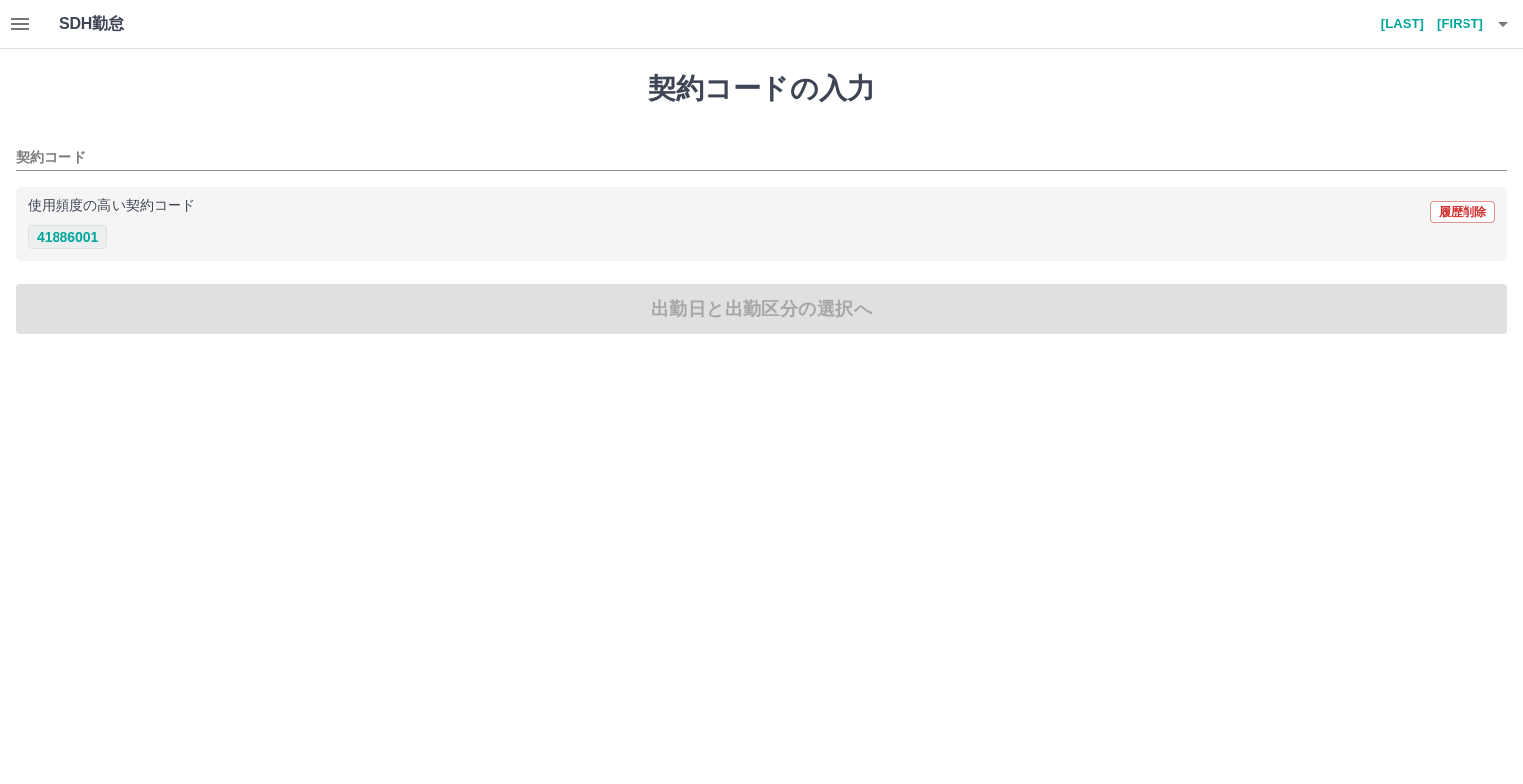 click on "41886001" at bounding box center [67, 237] 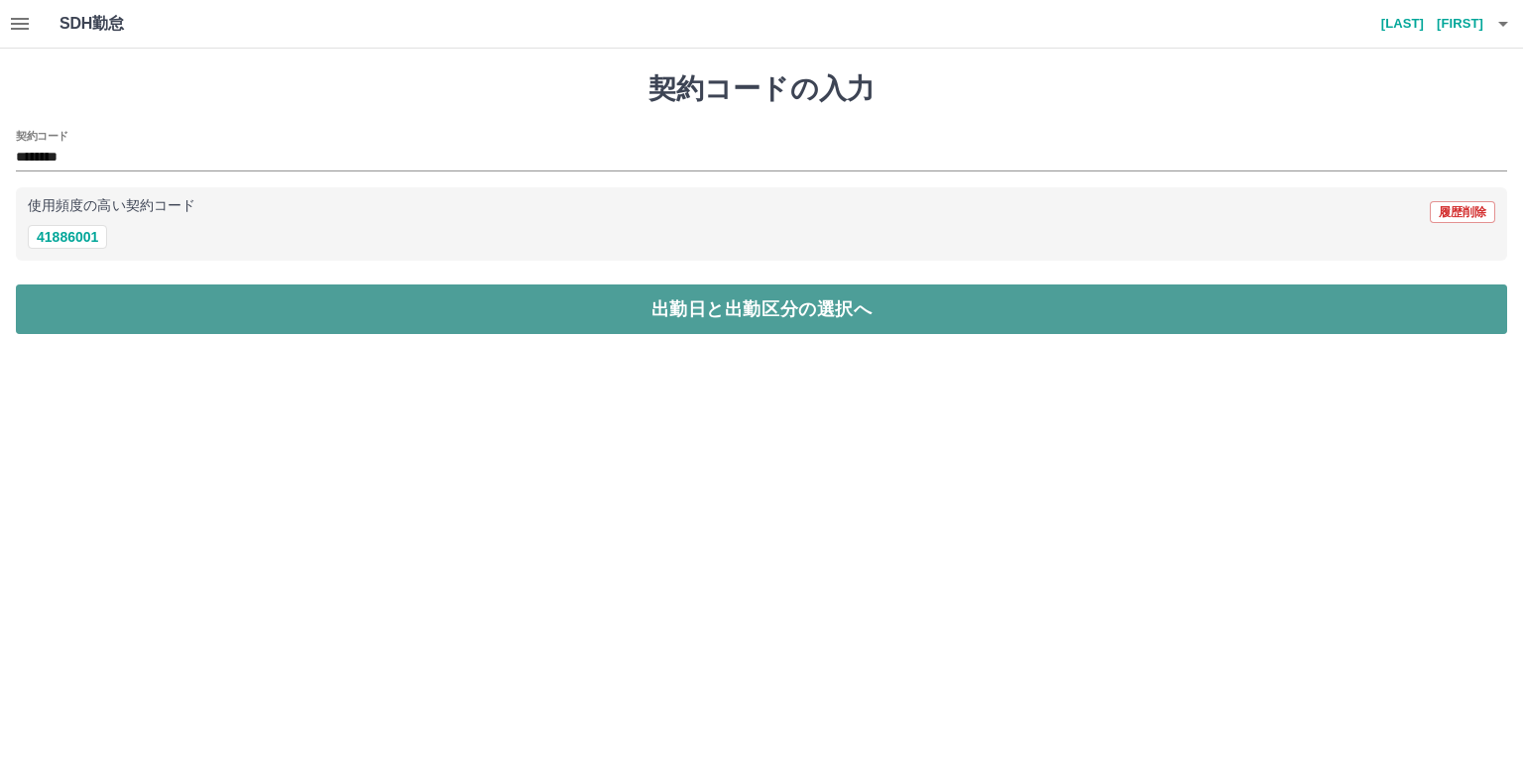 click on "出勤日と出勤区分の選択へ" at bounding box center [762, 309] 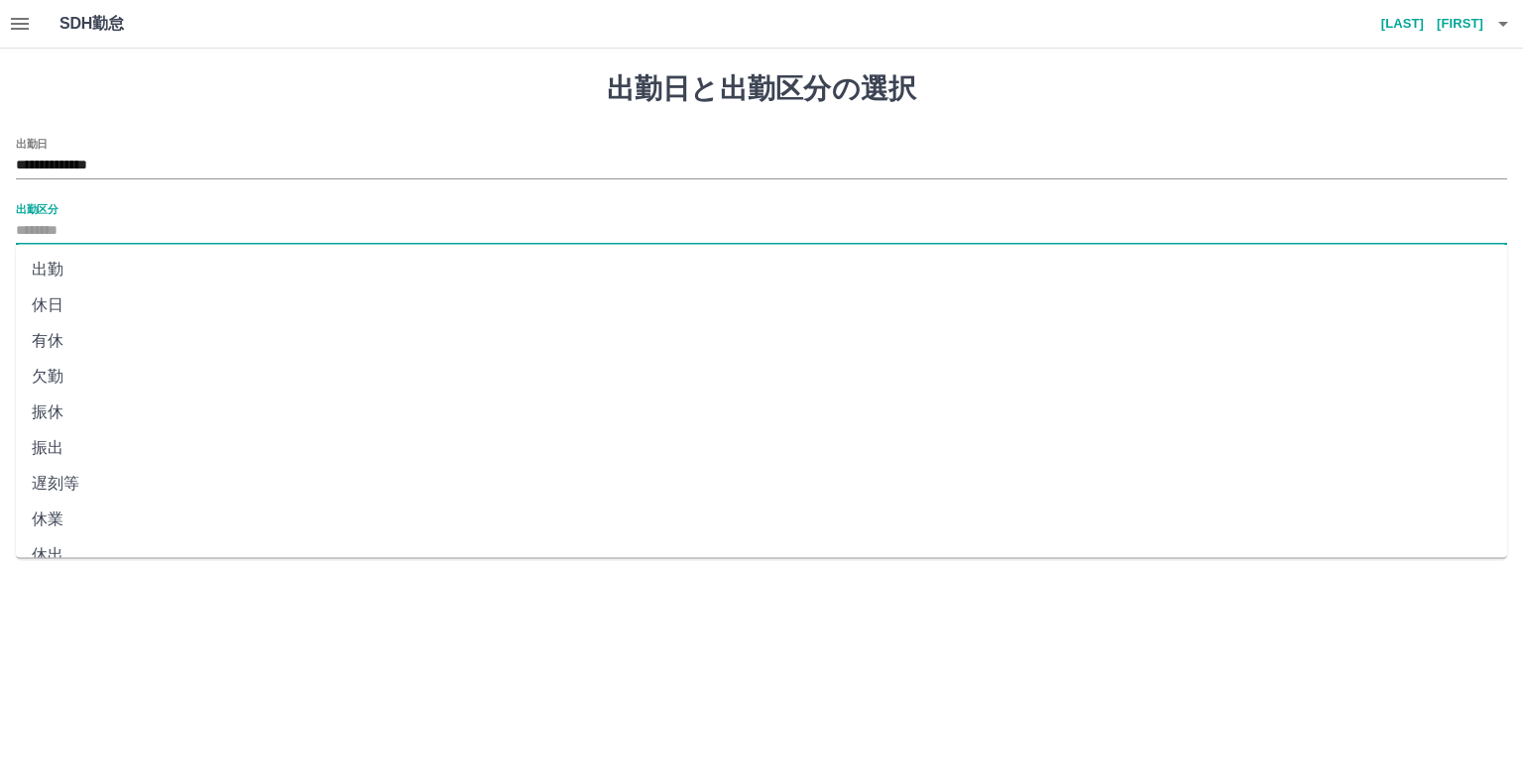 click on "出勤区分" at bounding box center (762, 231) 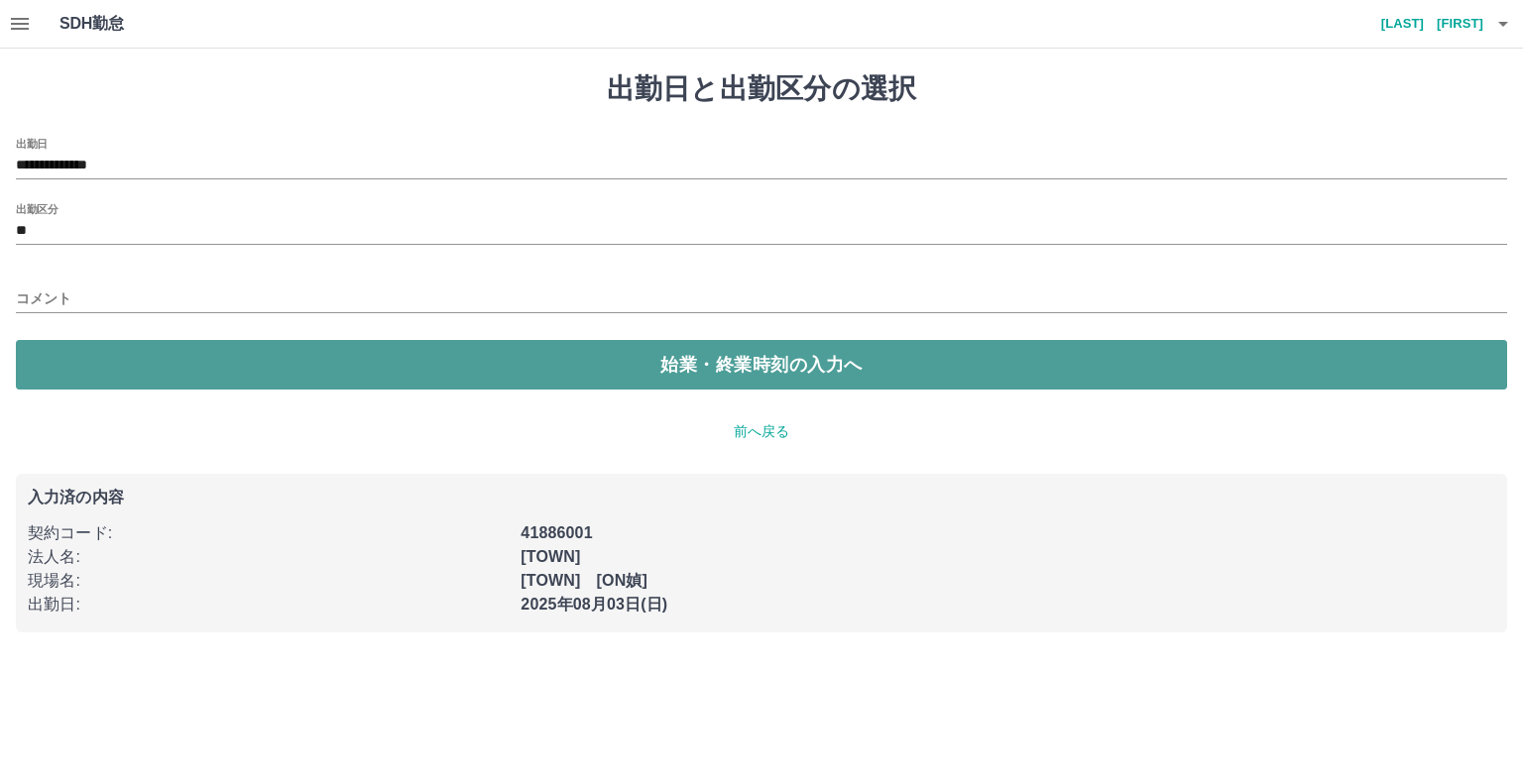 click on "始業・終業時刻の入力へ" at bounding box center [762, 365] 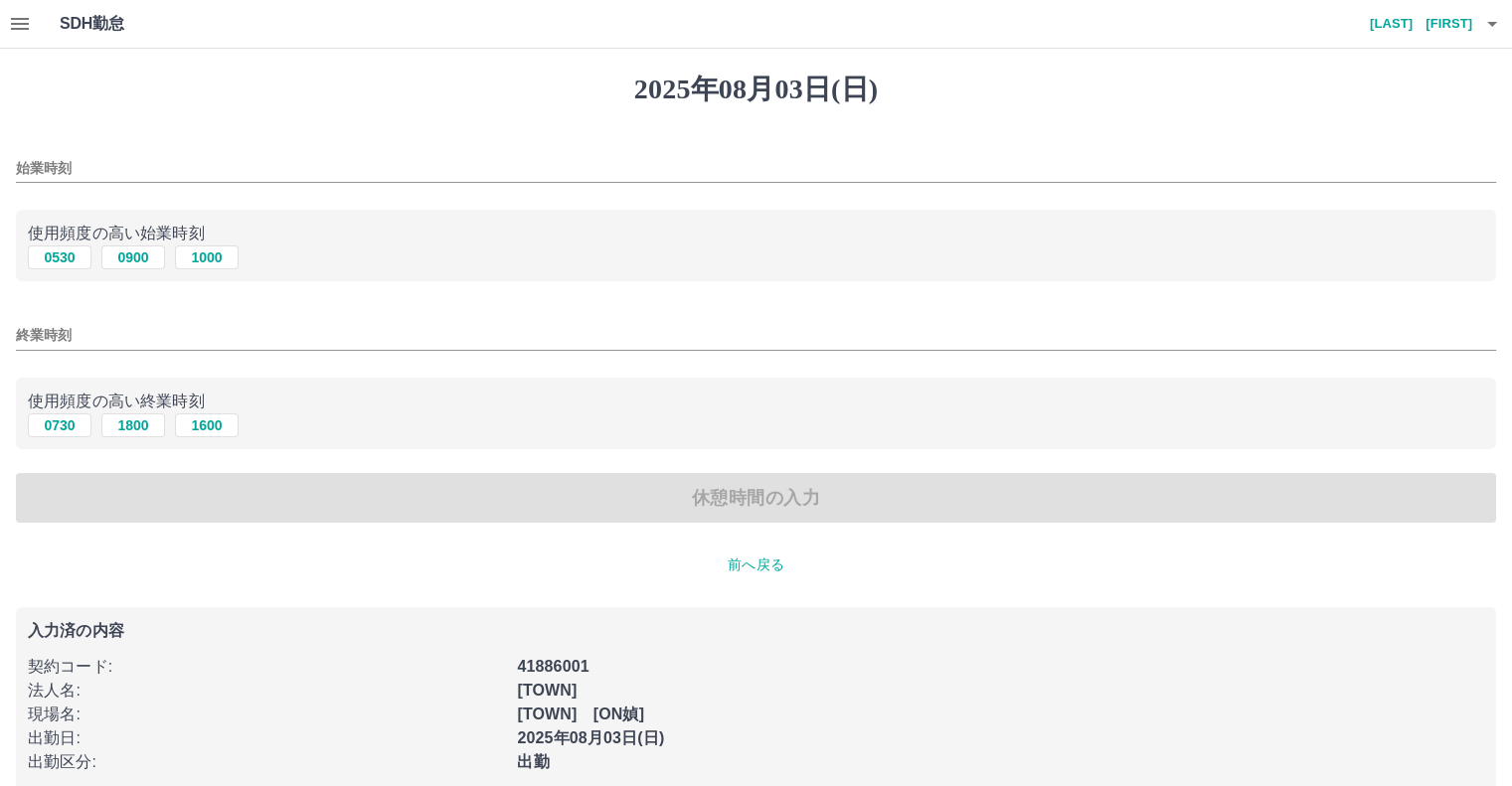 click on "始業時刻" at bounding box center [756, 168] 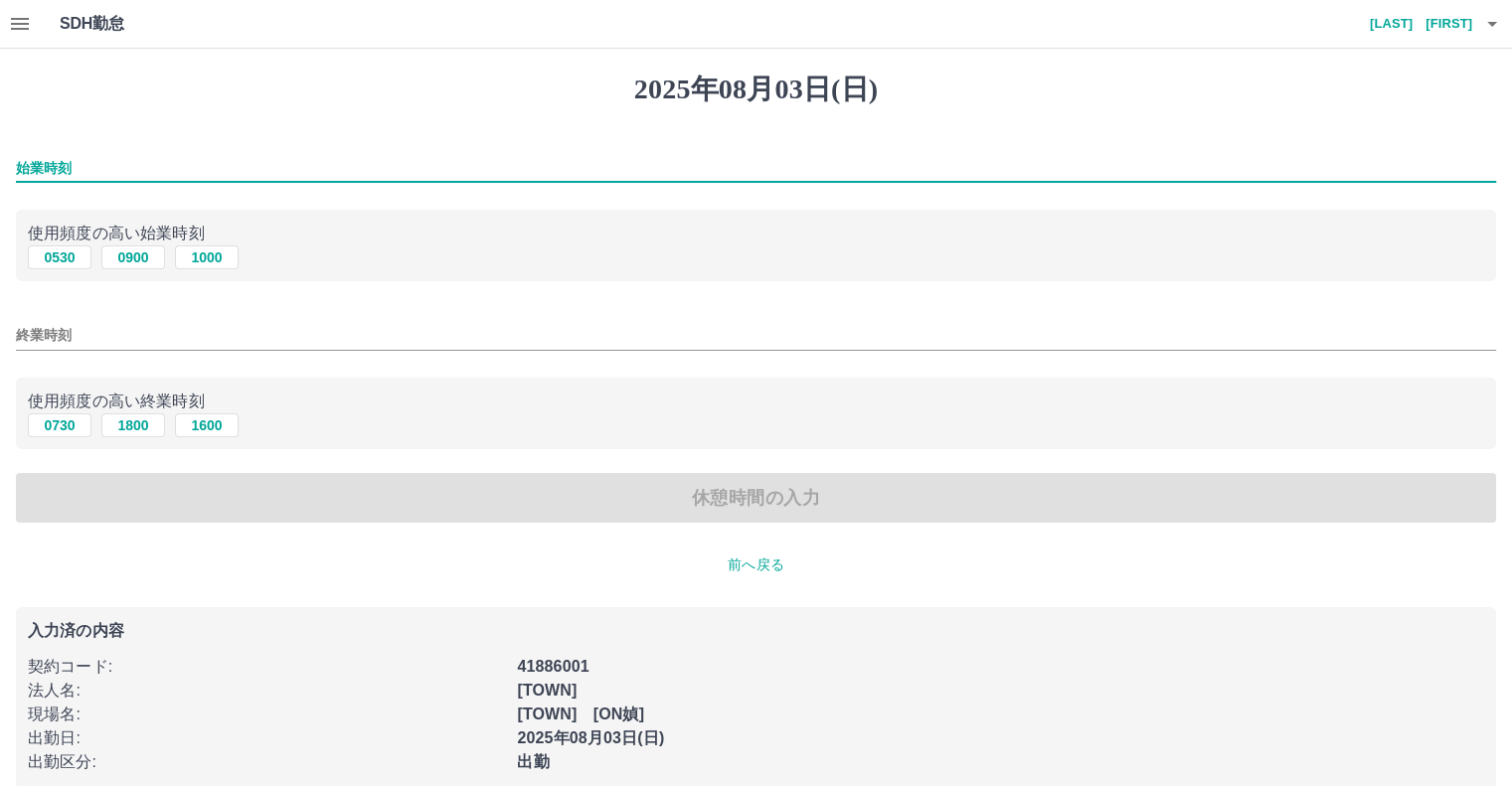 type on "****" 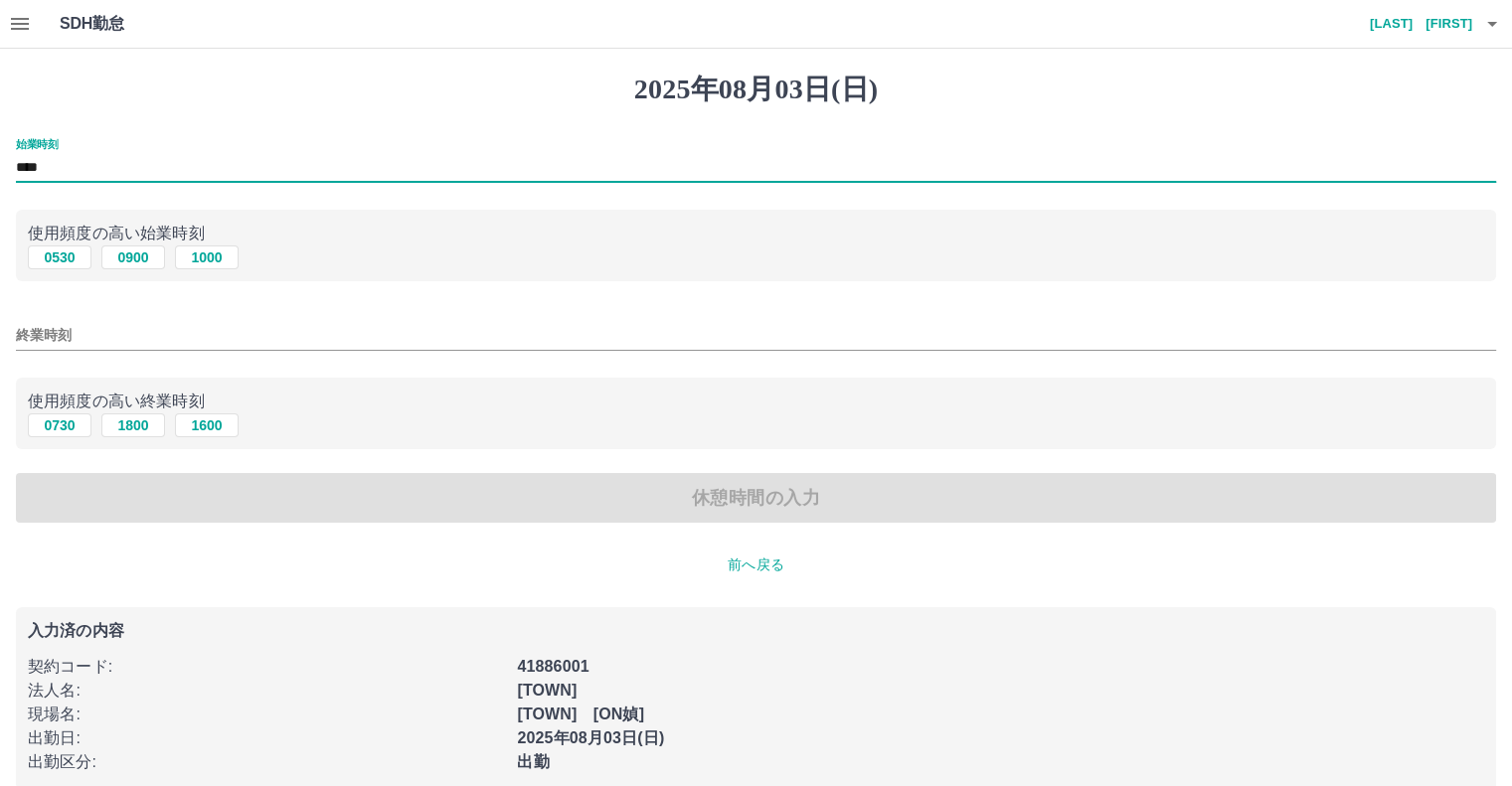click on "終業時刻" at bounding box center (756, 335) 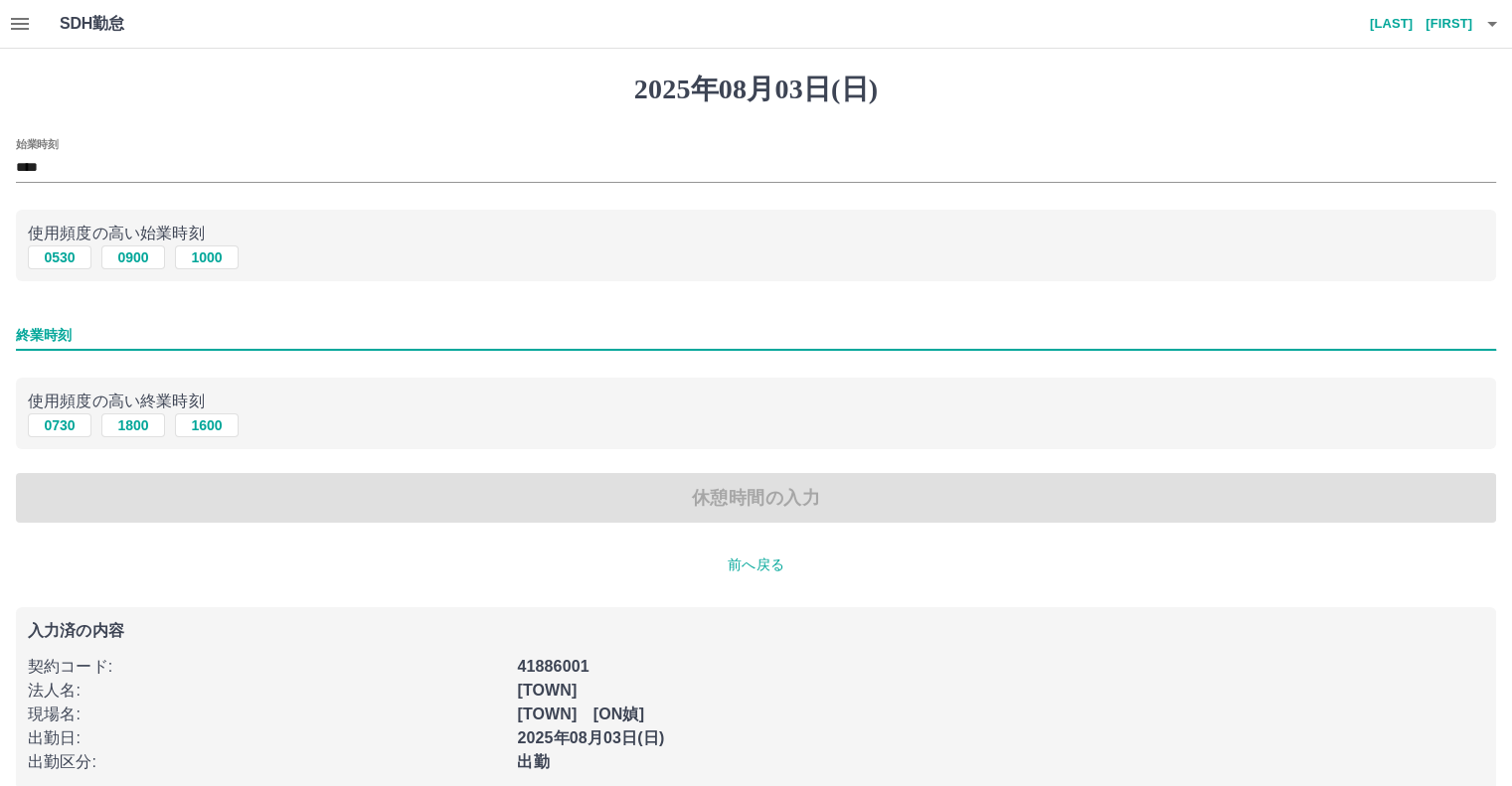 type on "****" 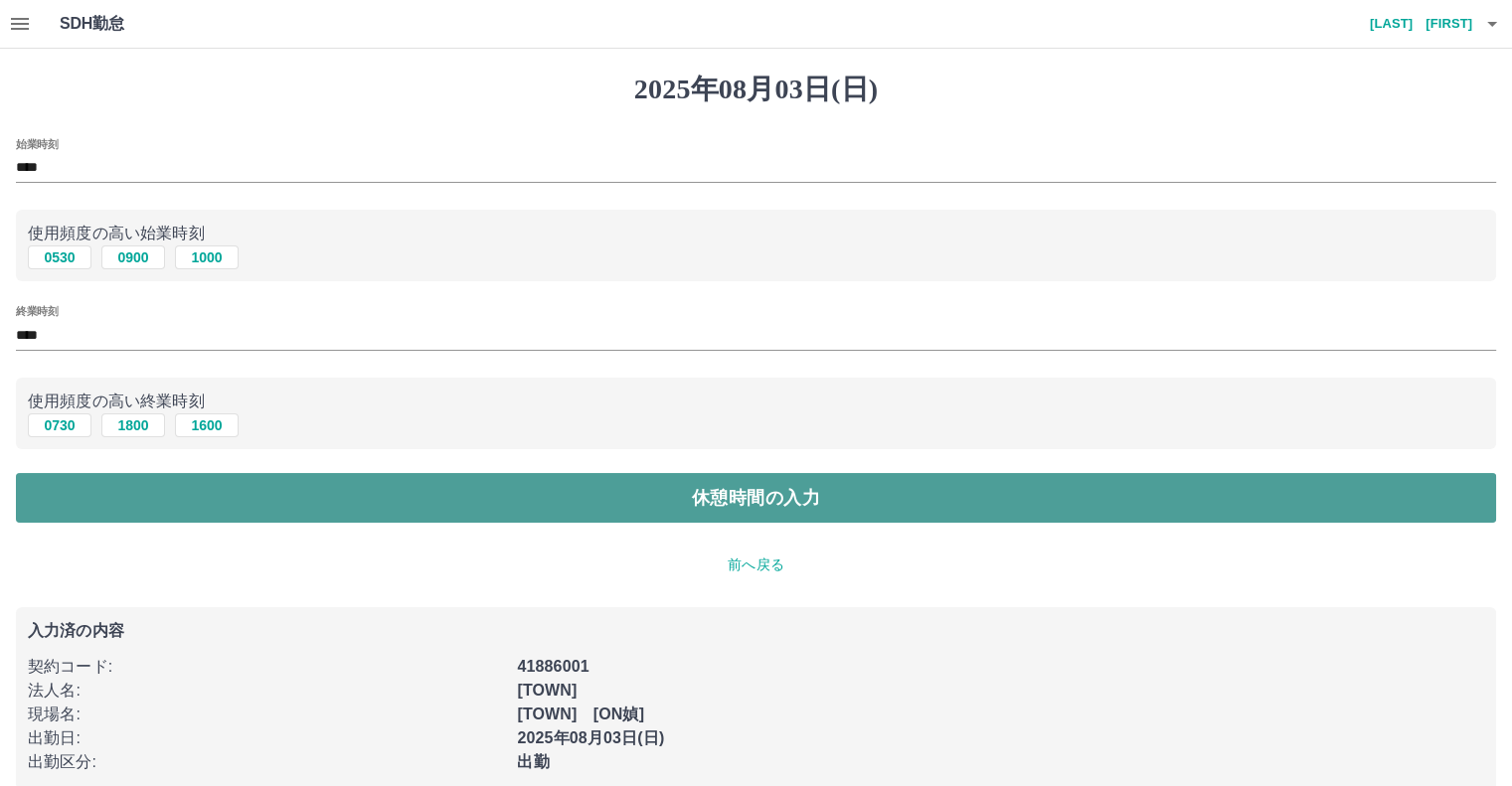 click on "休憩時間の入力" at bounding box center [756, 498] 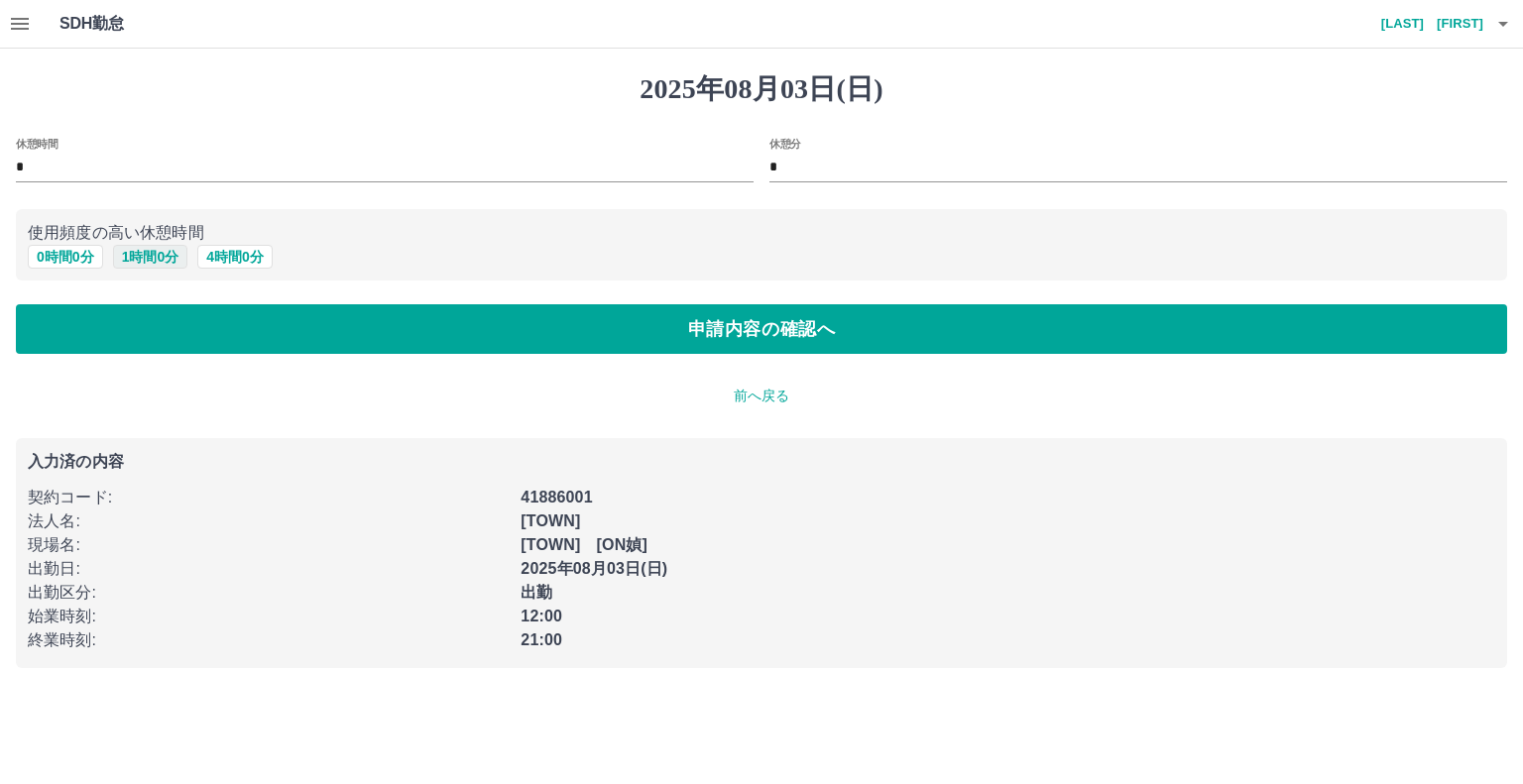 click on "1 時間 0 分" at bounding box center (151, 257) 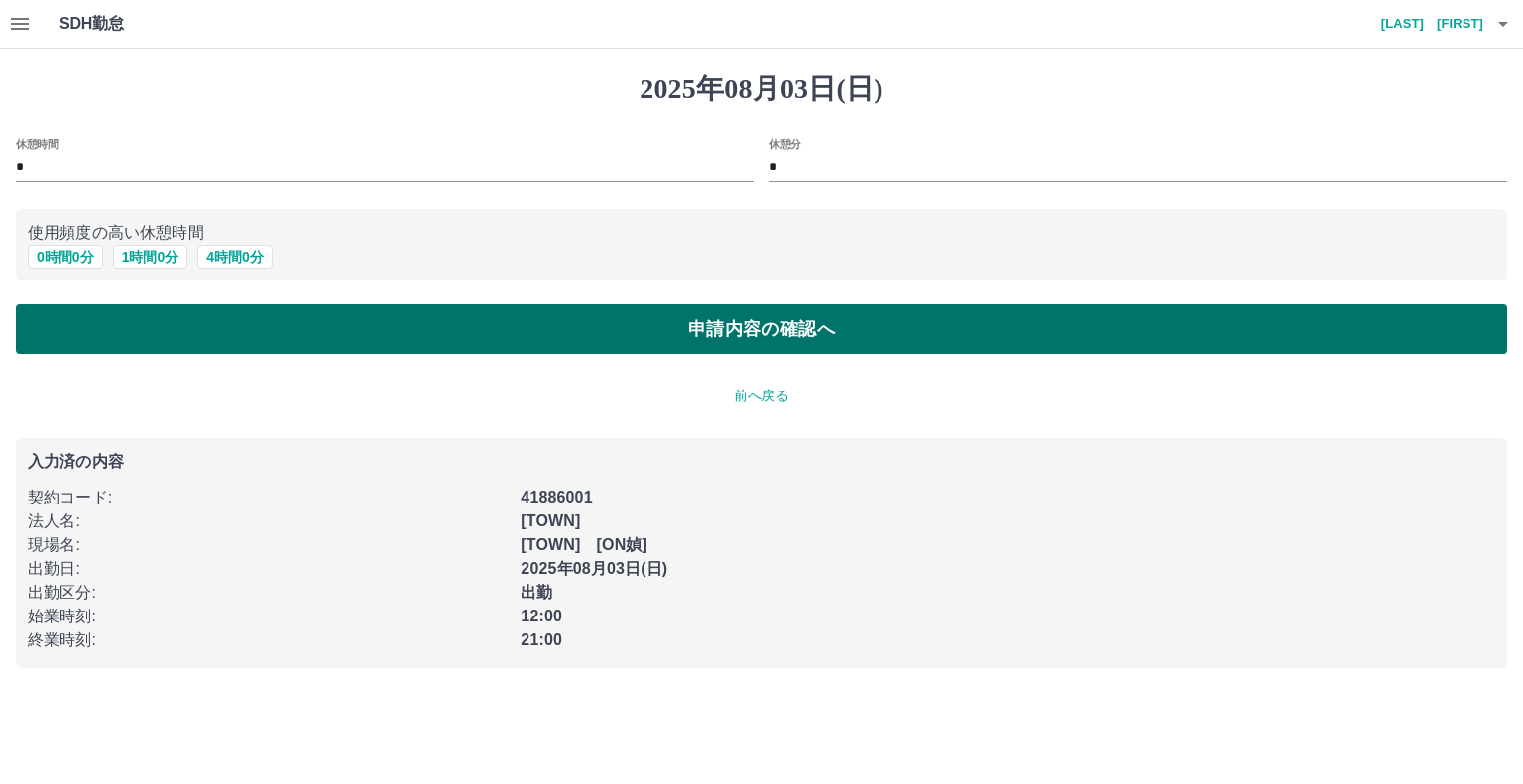 click on "申請内容の確認へ" at bounding box center (762, 329) 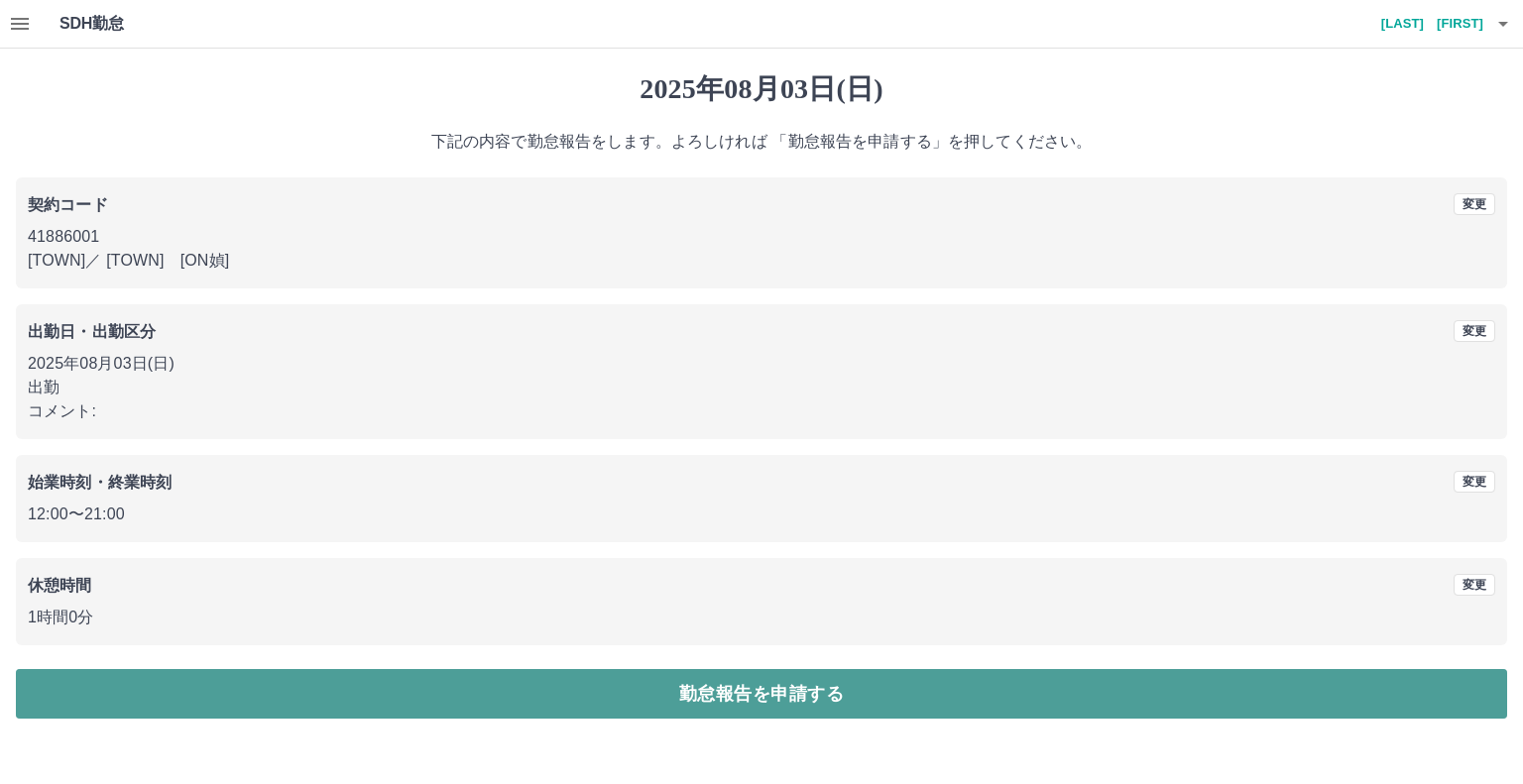 click on "勤怠報告を申請する" at bounding box center (762, 694) 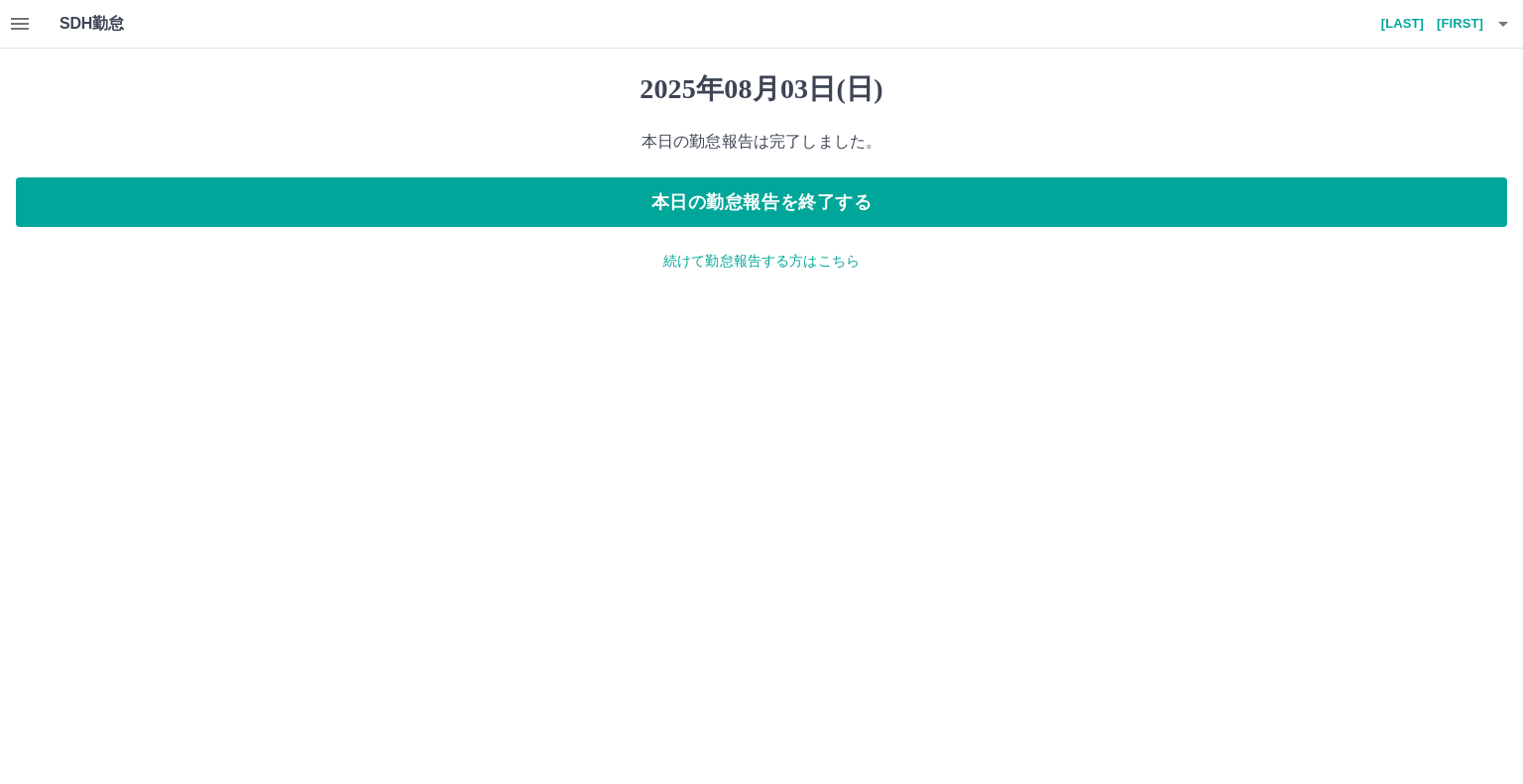 click 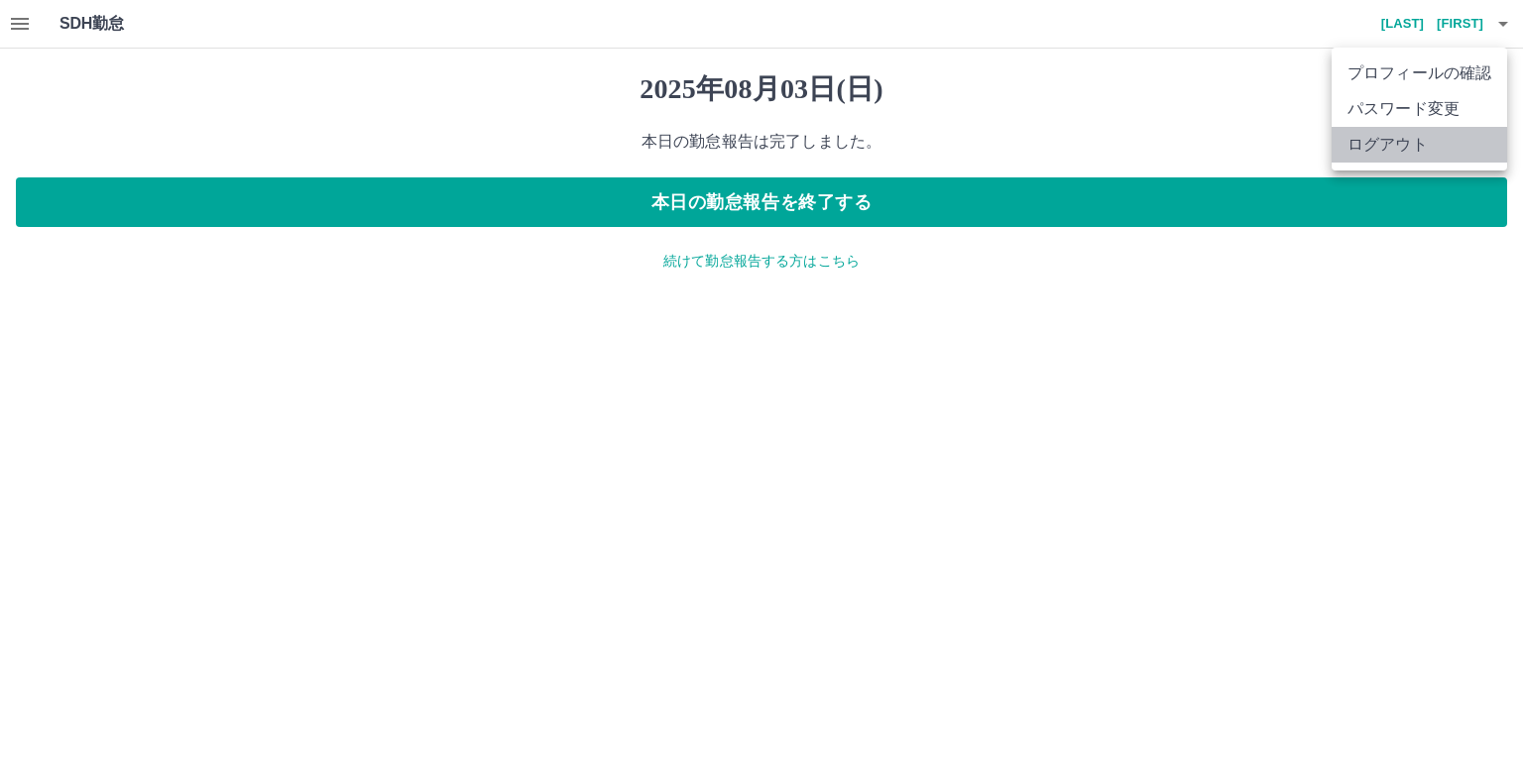 click on "ログアウト" at bounding box center (1419, 145) 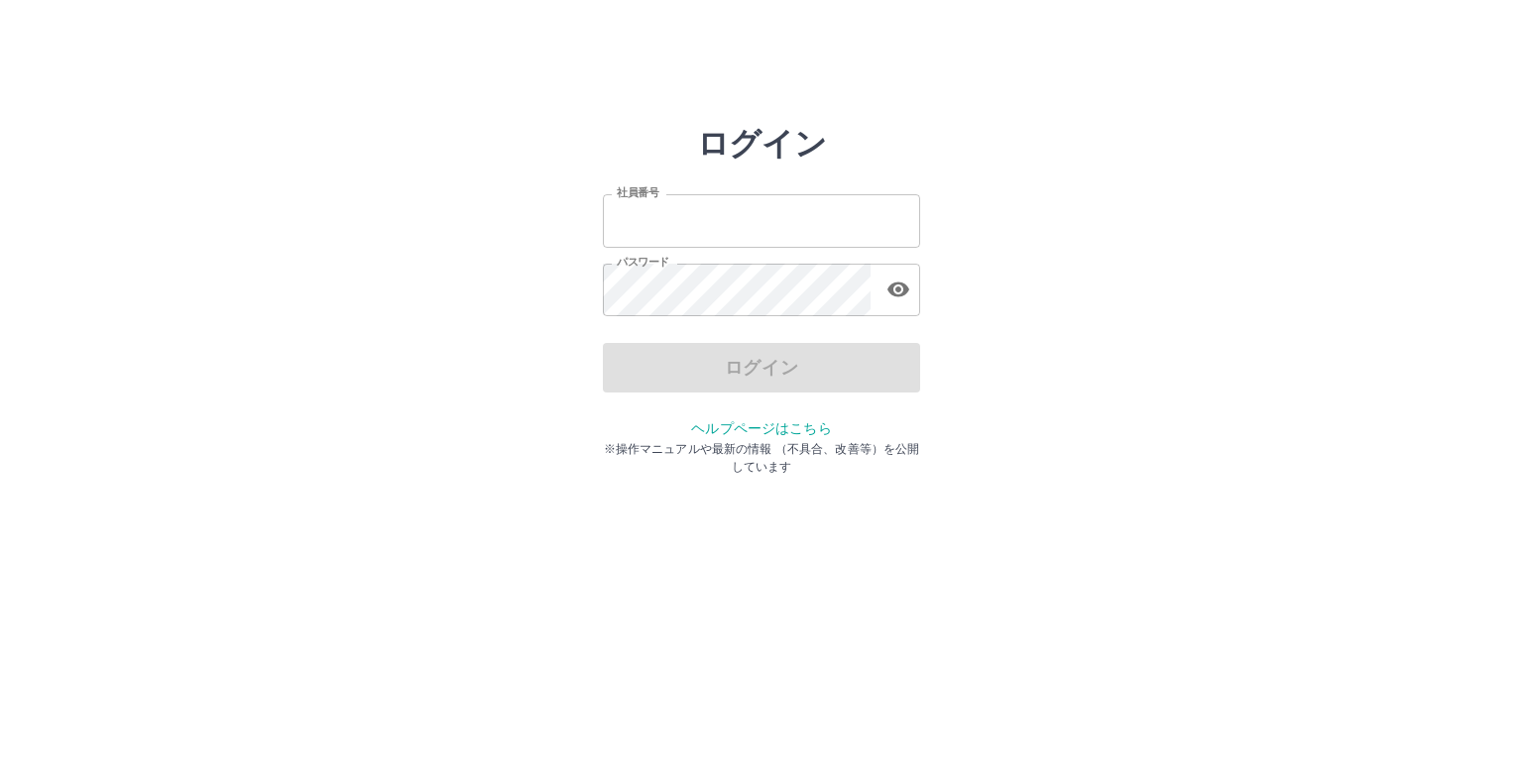 scroll, scrollTop: 0, scrollLeft: 0, axis: both 